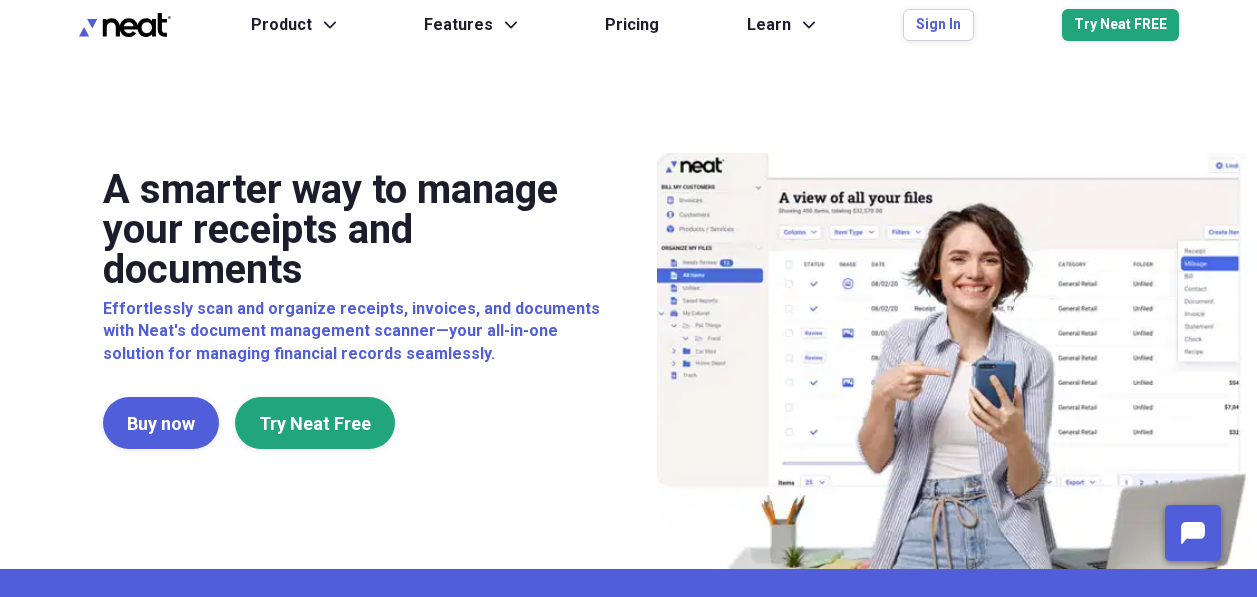 scroll, scrollTop: 0, scrollLeft: 0, axis: both 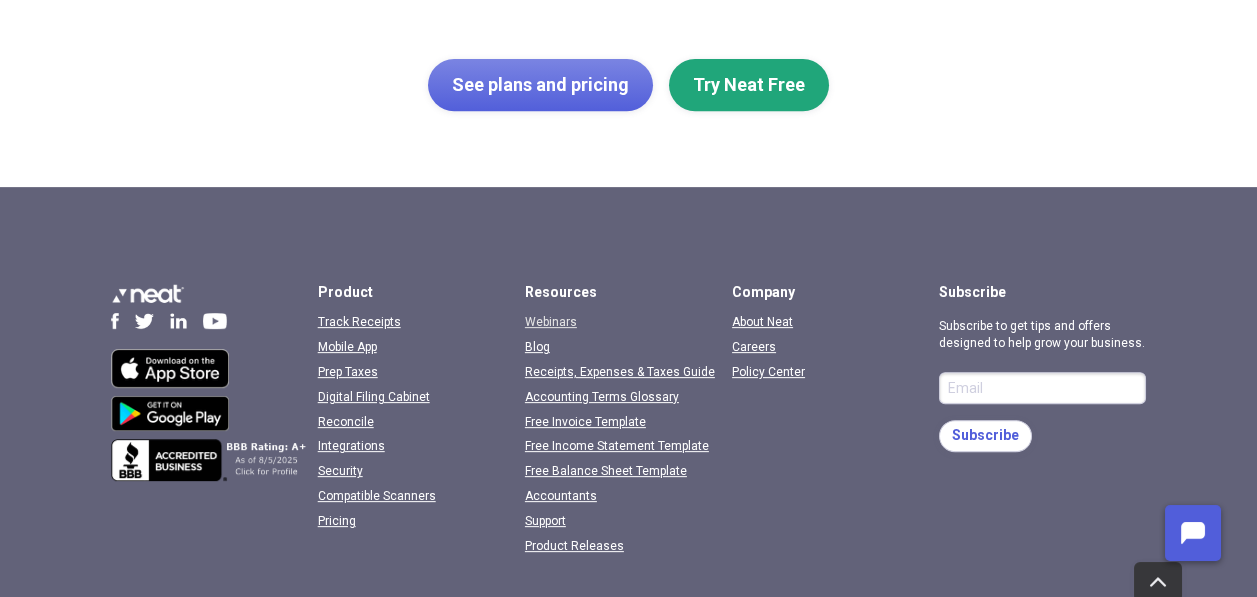 click on "Webinars" at bounding box center [551, 322] 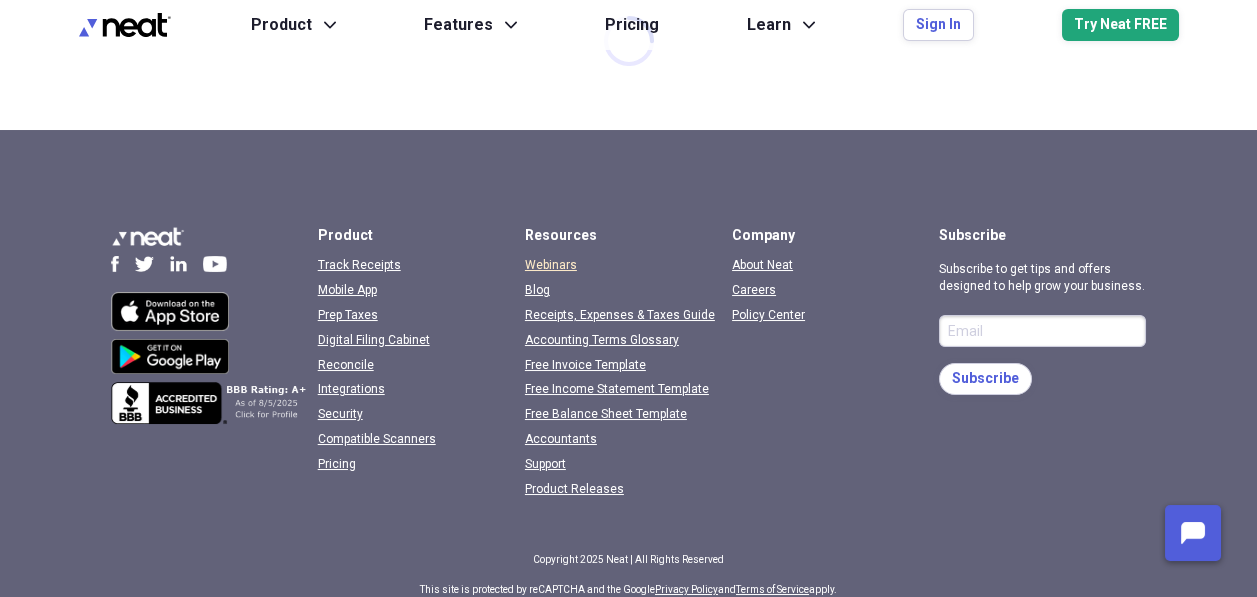scroll, scrollTop: 0, scrollLeft: 0, axis: both 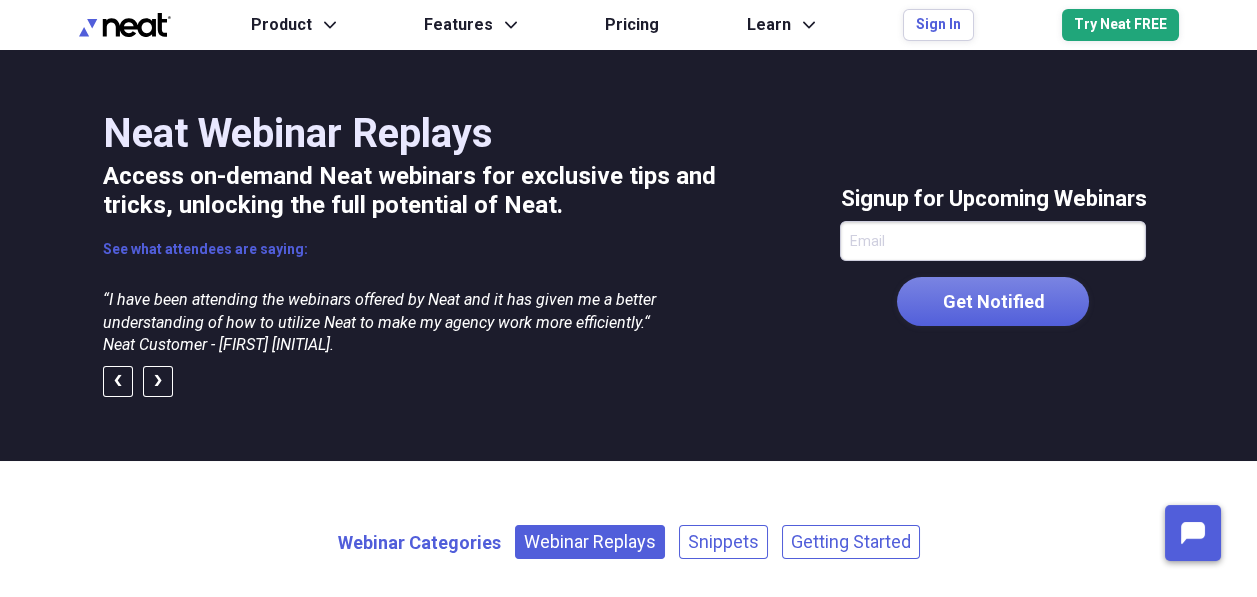 click on "Webinar Replays" at bounding box center (590, 542) 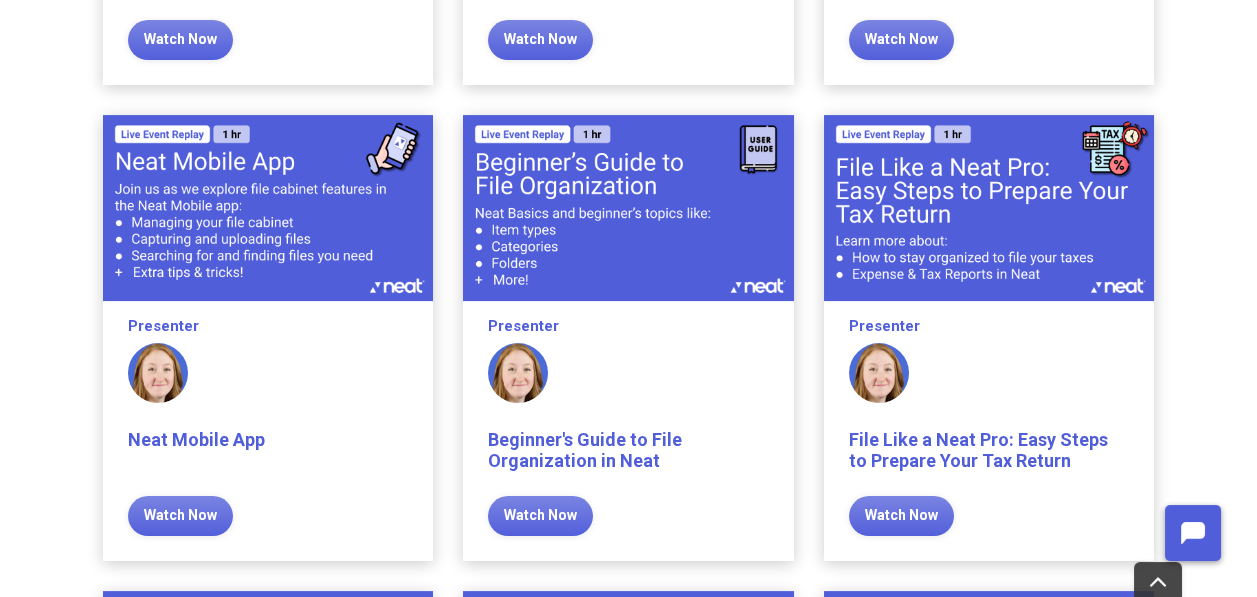 scroll, scrollTop: 2231, scrollLeft: 0, axis: vertical 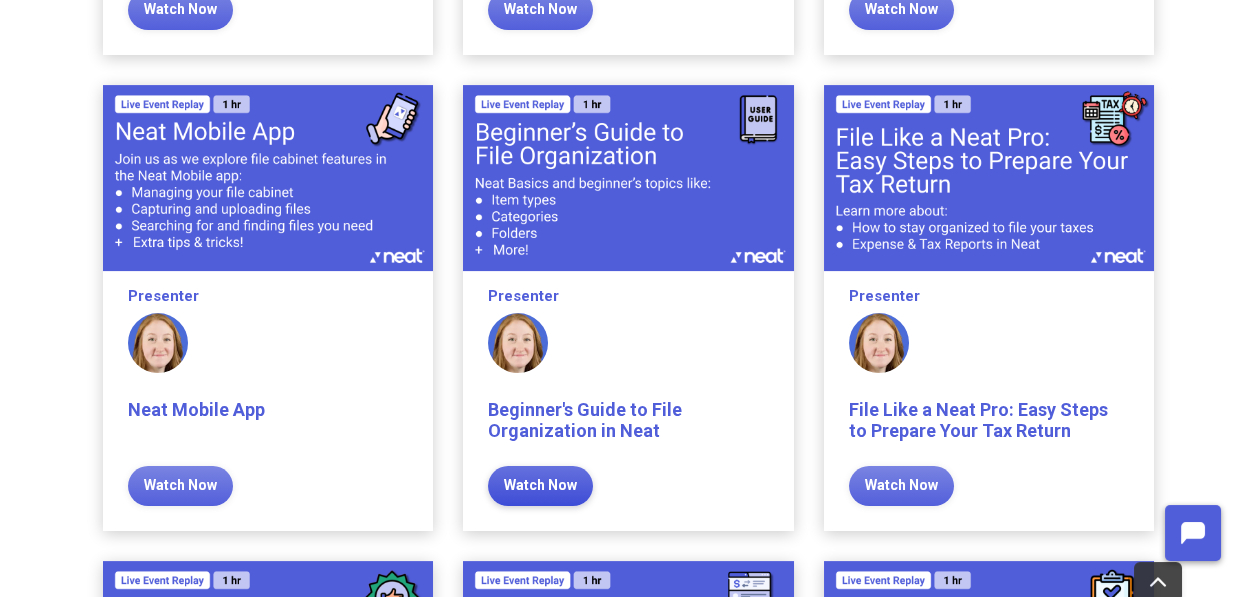 click on "Watch Now" at bounding box center (540, 486) 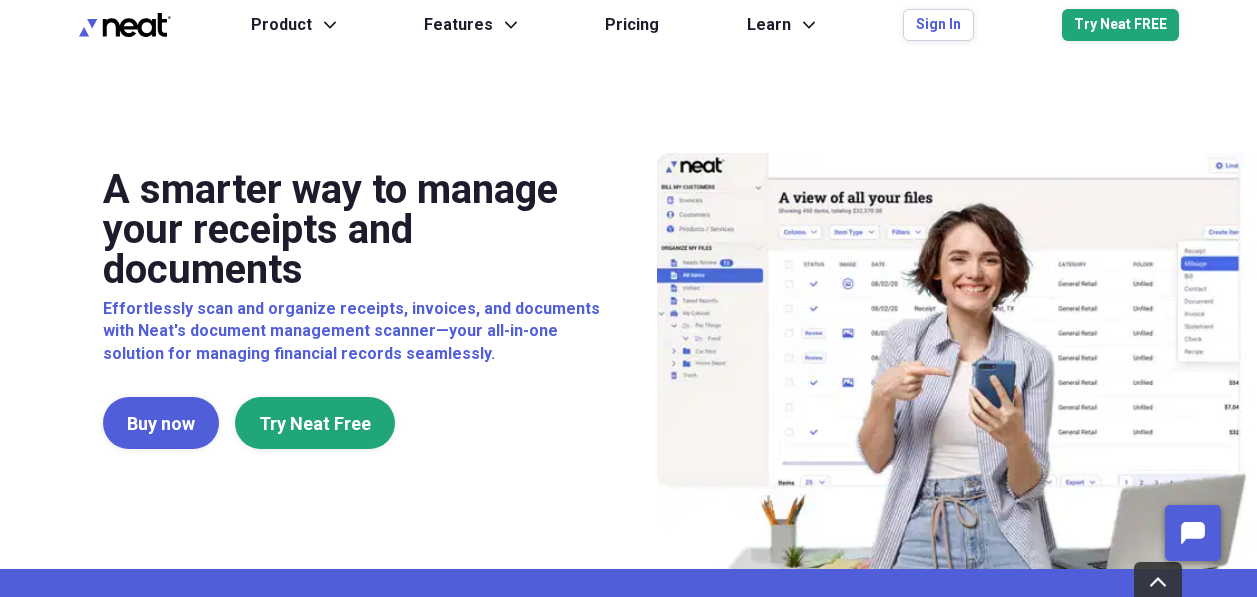 scroll, scrollTop: 701, scrollLeft: 0, axis: vertical 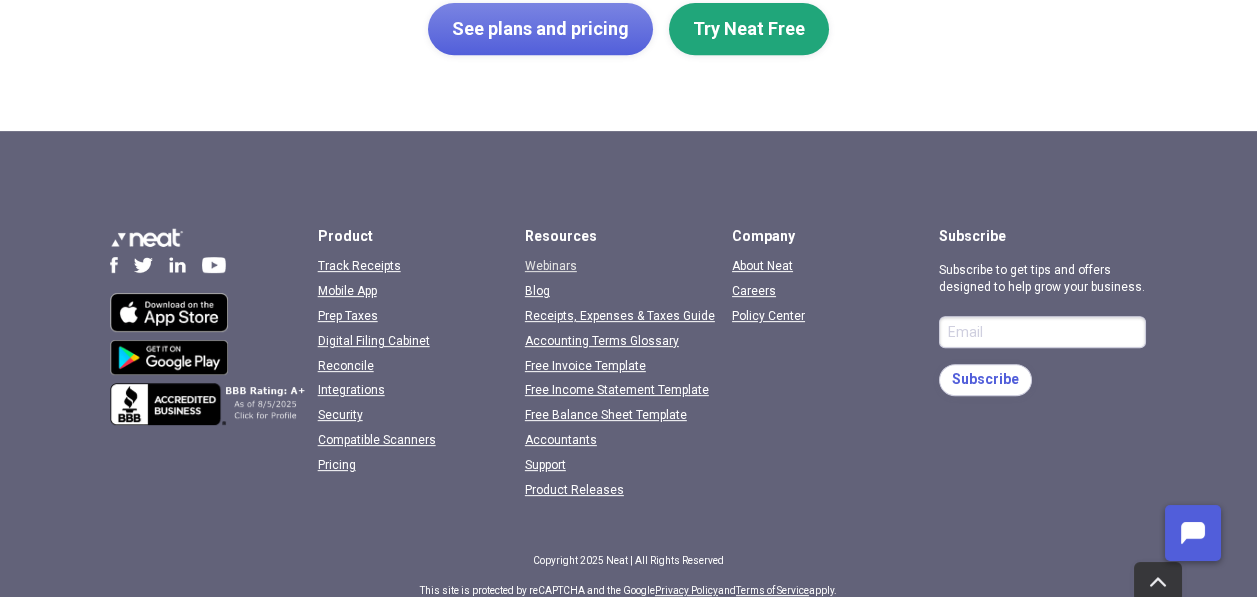 click on "Webinars" at bounding box center [551, 266] 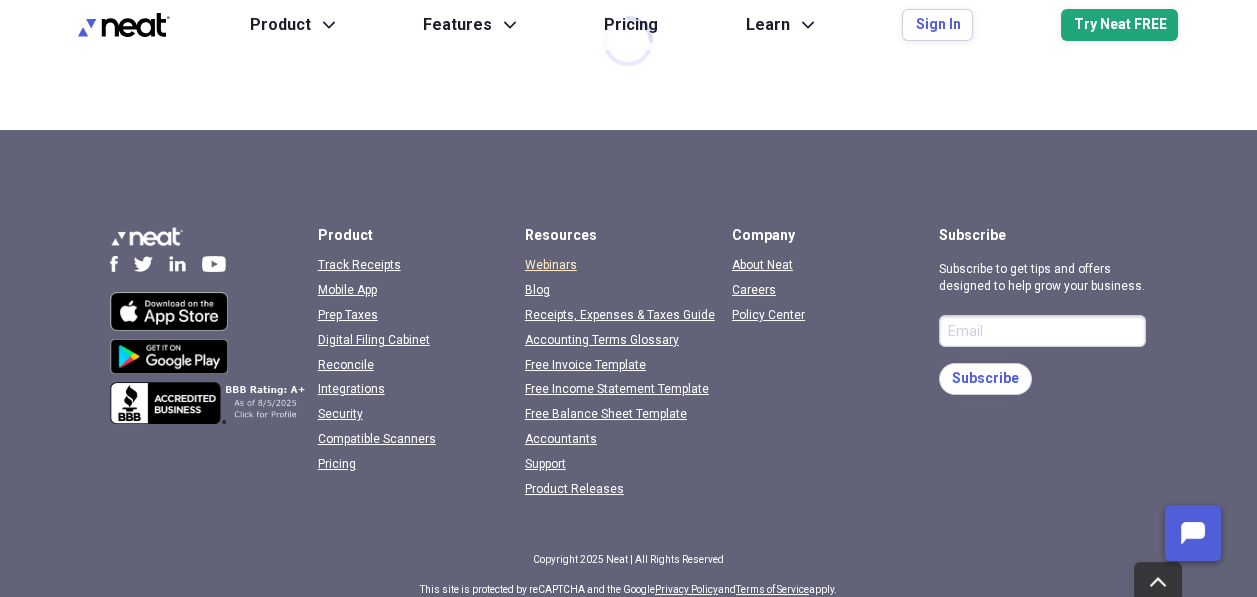 scroll, scrollTop: 0, scrollLeft: 0, axis: both 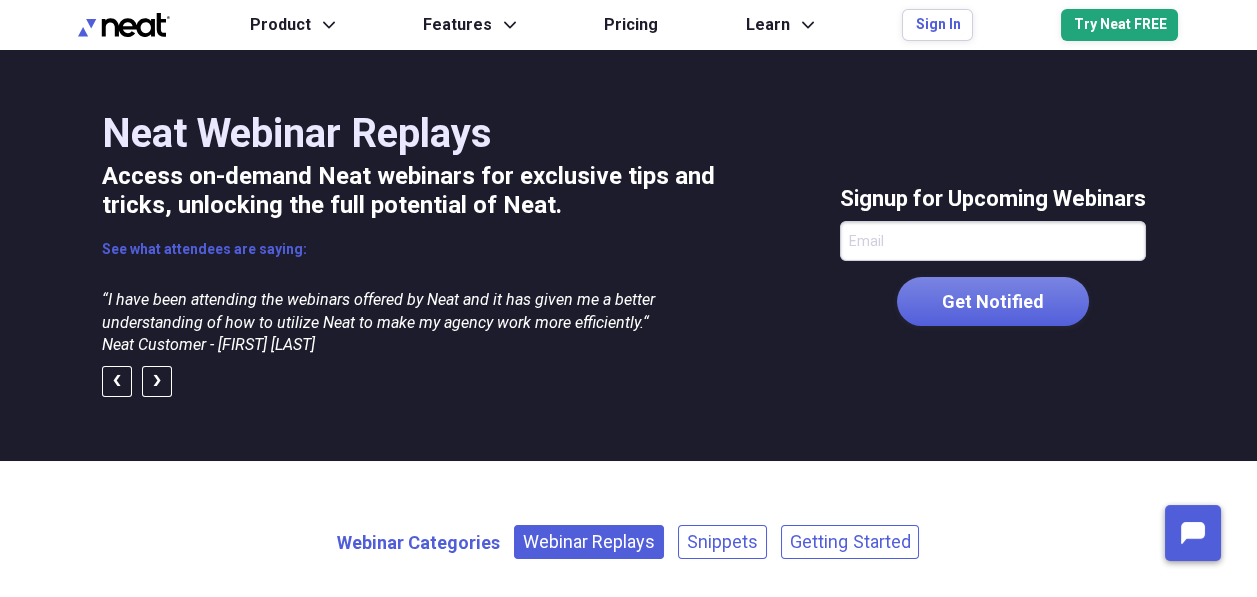click on "Webinar Replays" at bounding box center [589, 542] 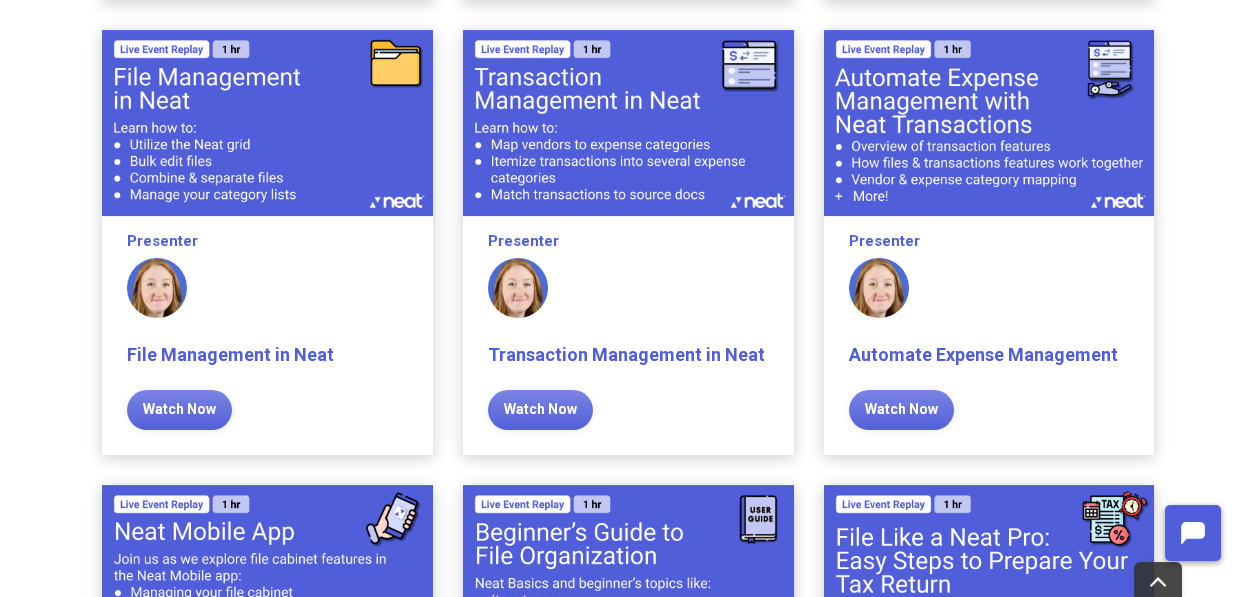 scroll, scrollTop: 2231, scrollLeft: 0, axis: vertical 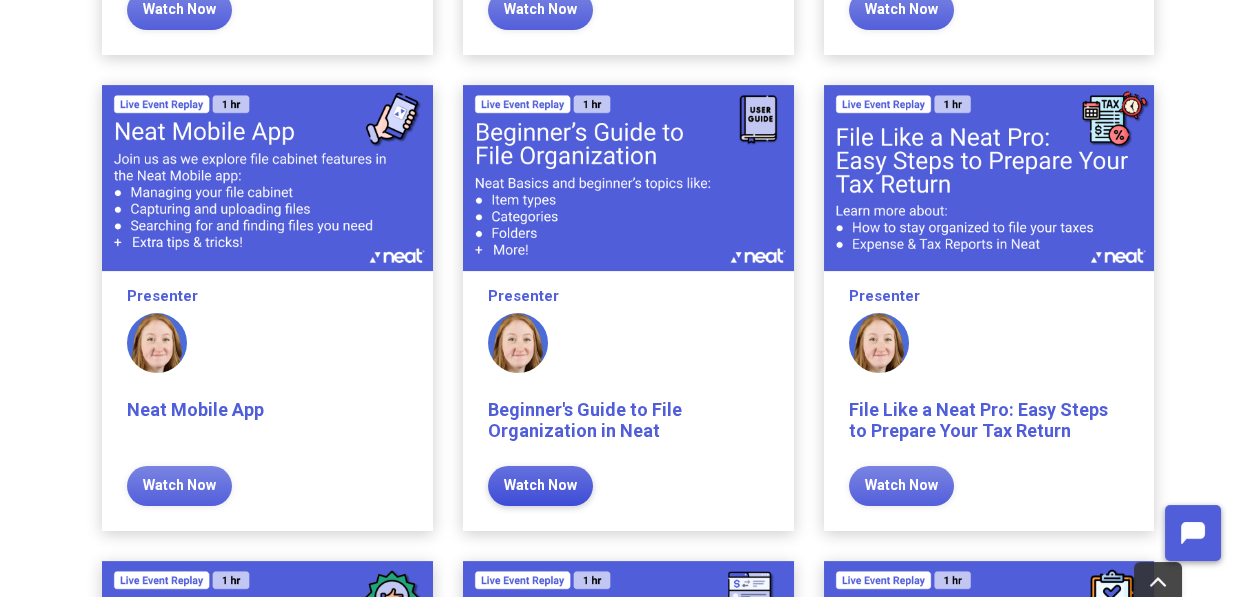 click on "Watch Now" at bounding box center [540, 486] 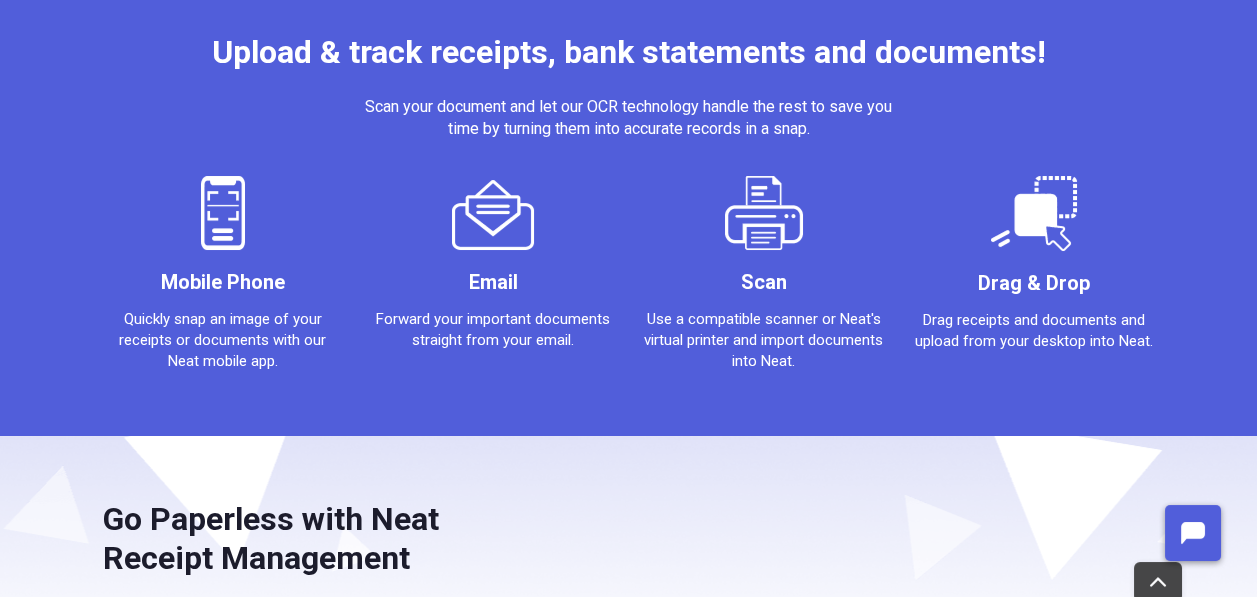 scroll, scrollTop: 0, scrollLeft: 0, axis: both 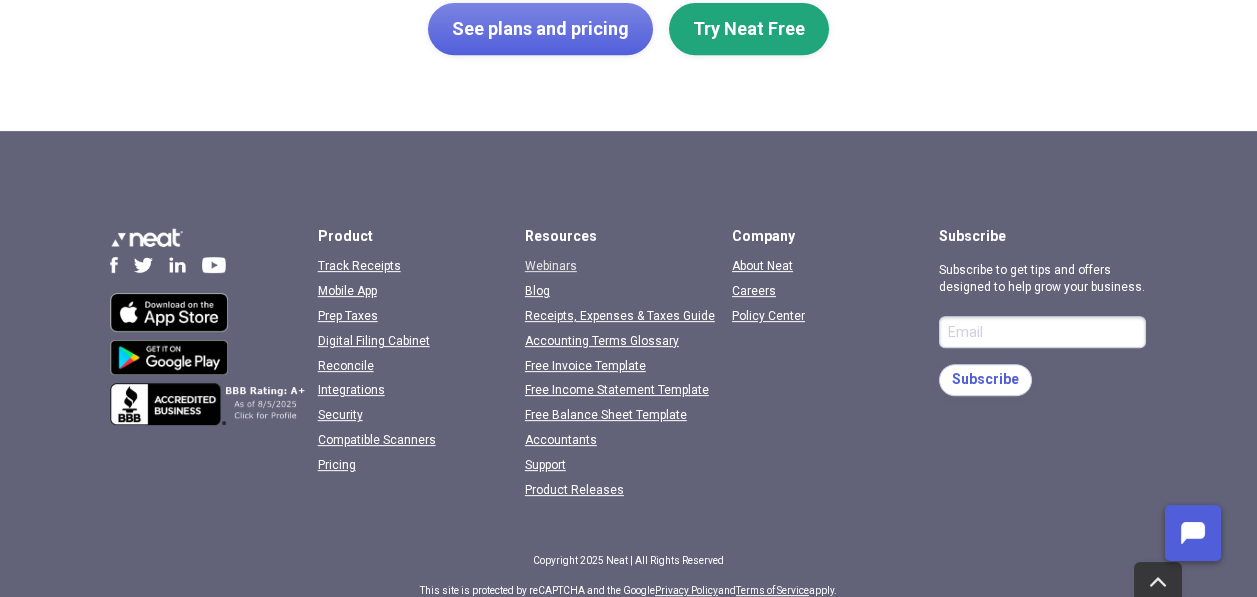 click on "Webinars" at bounding box center [551, 266] 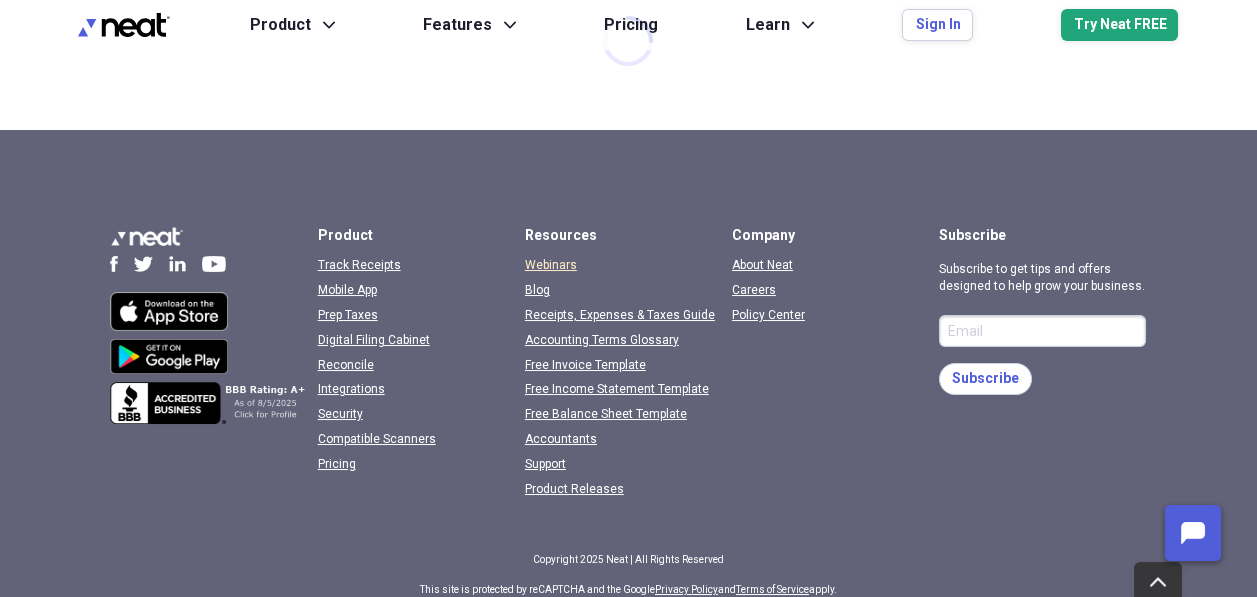 scroll, scrollTop: 0, scrollLeft: 0, axis: both 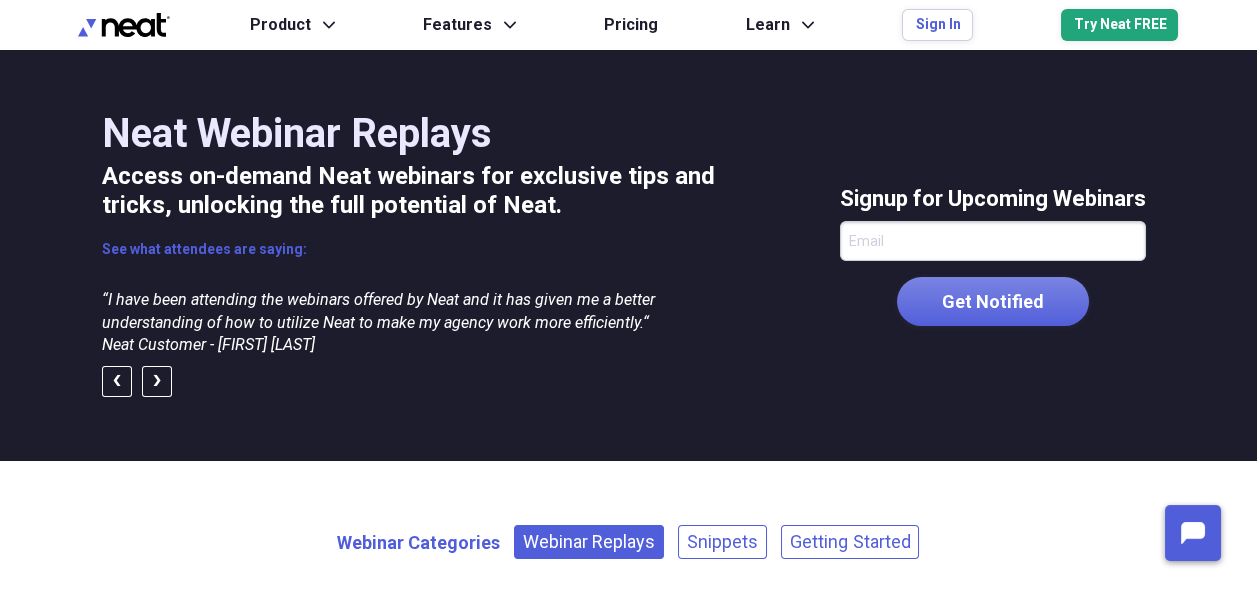 click on "Webinar Replays" at bounding box center [589, 542] 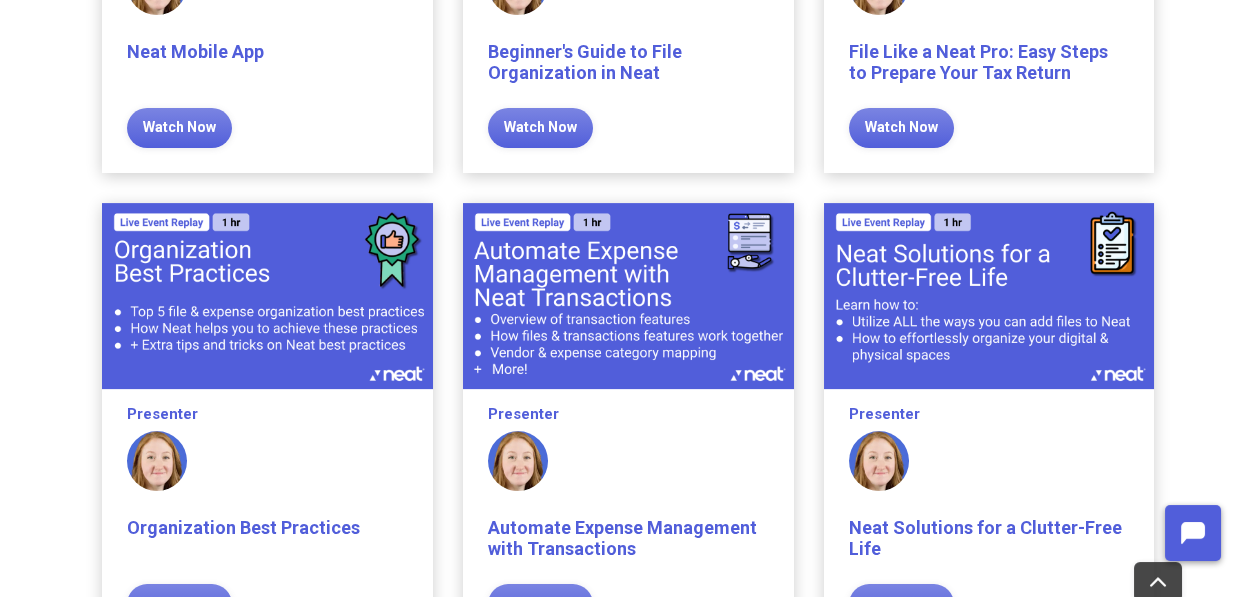 scroll, scrollTop: 2631, scrollLeft: 0, axis: vertical 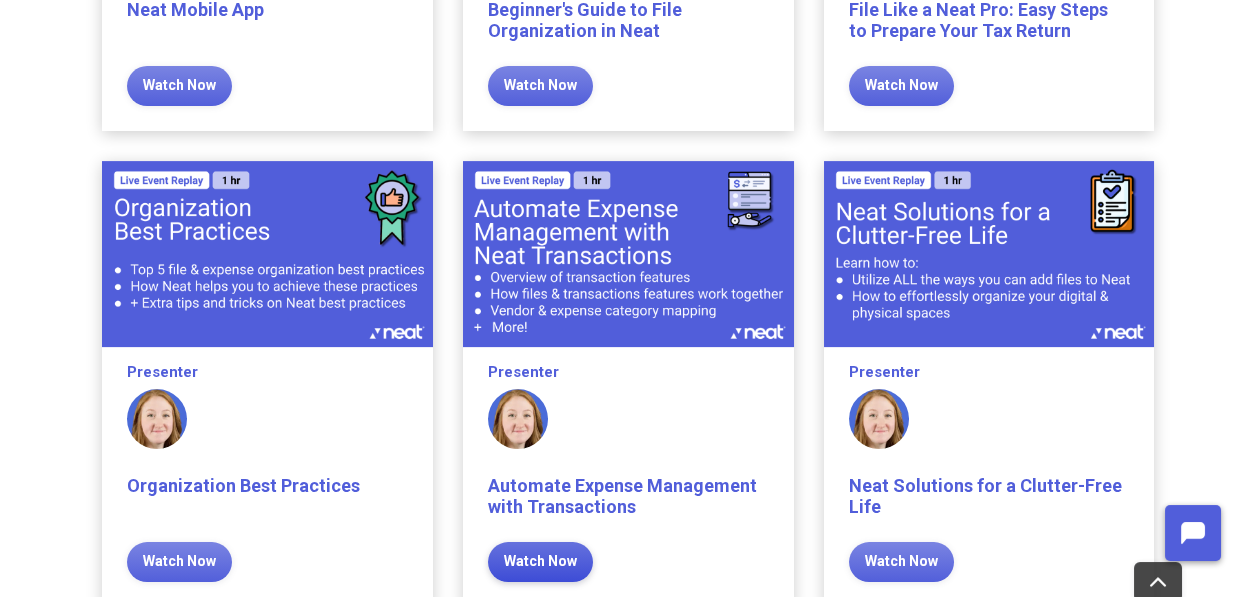click on "Watch Now" at bounding box center [540, 562] 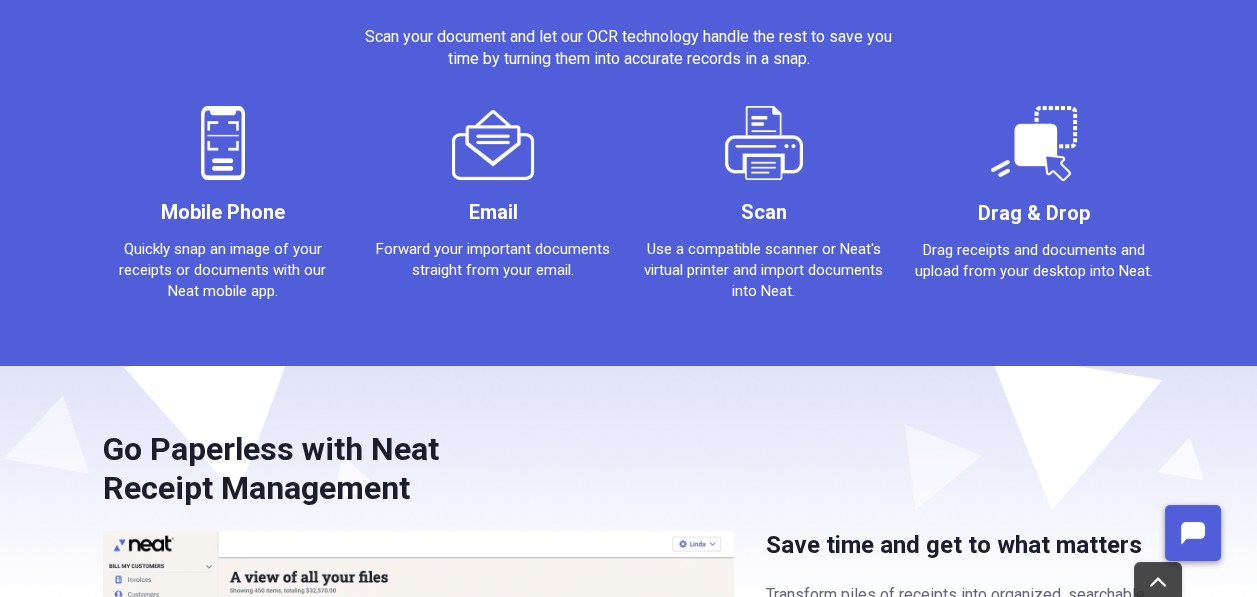 scroll, scrollTop: 0, scrollLeft: 0, axis: both 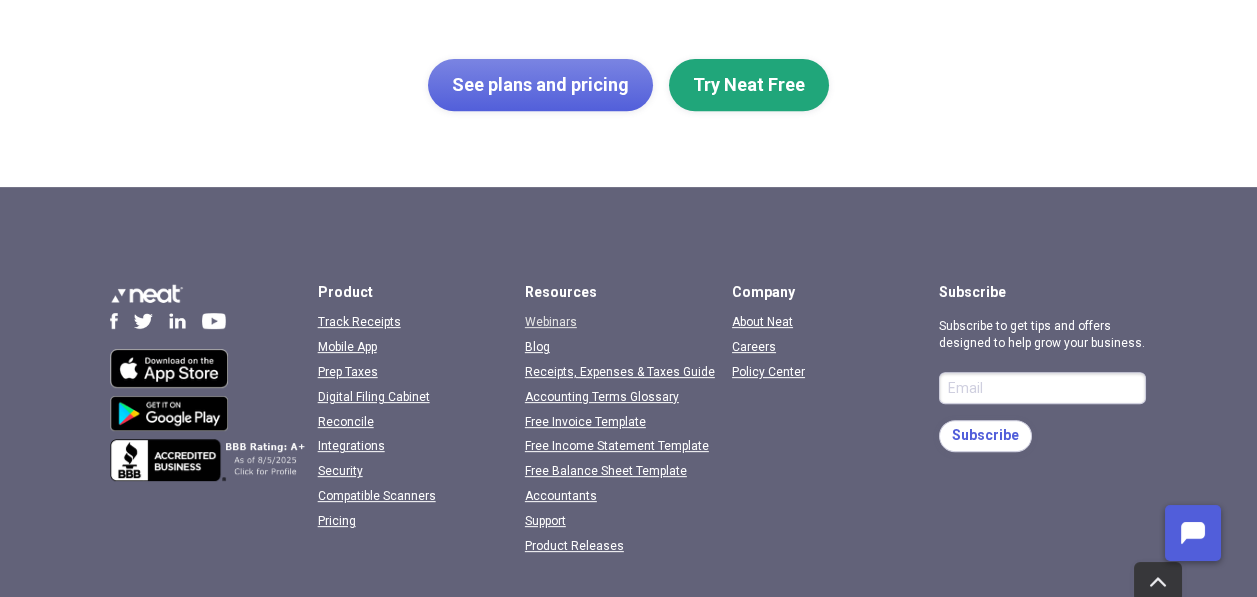 click on "Webinars" at bounding box center [551, 322] 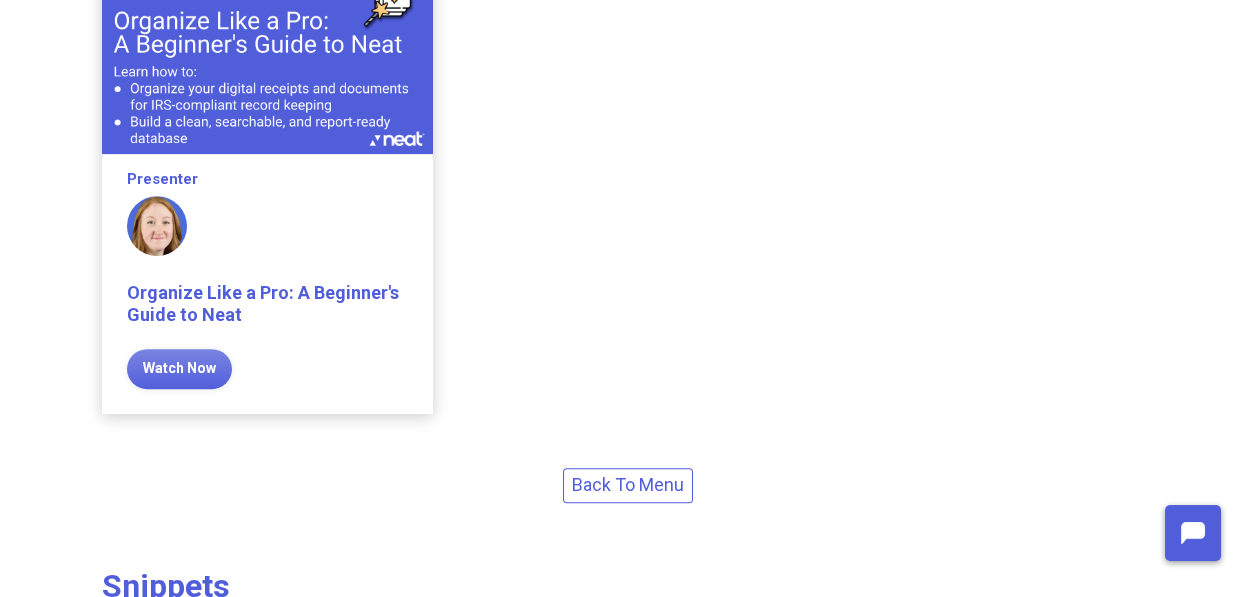 scroll, scrollTop: 0, scrollLeft: 0, axis: both 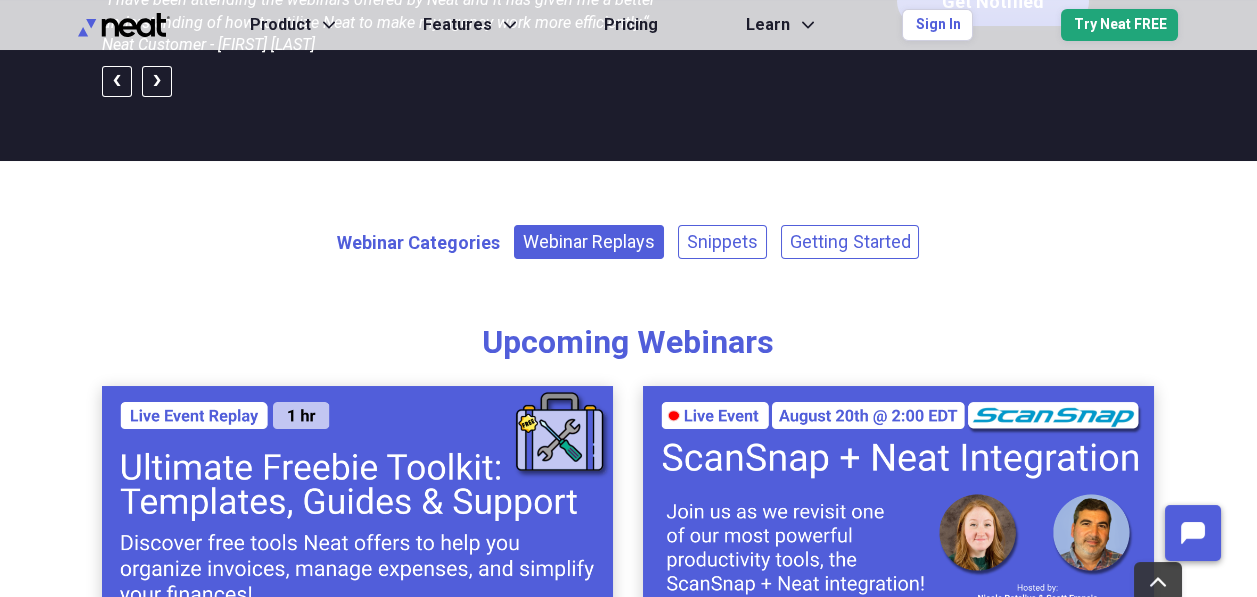 click on "Webinar Replays" at bounding box center [589, 242] 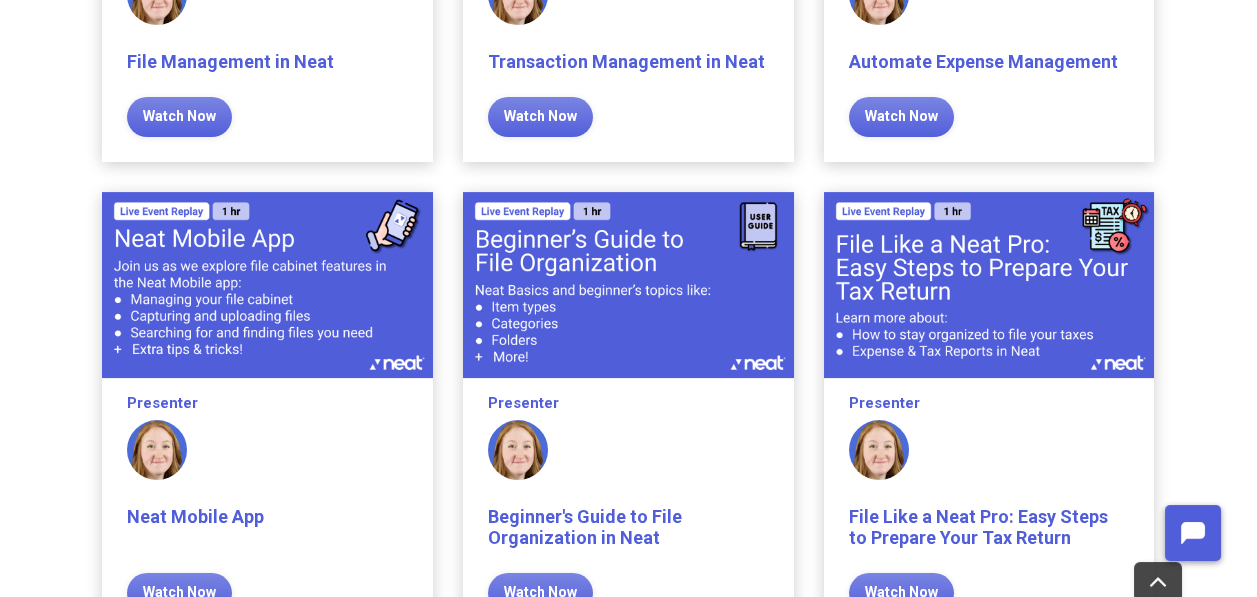 scroll, scrollTop: 2186, scrollLeft: 0, axis: vertical 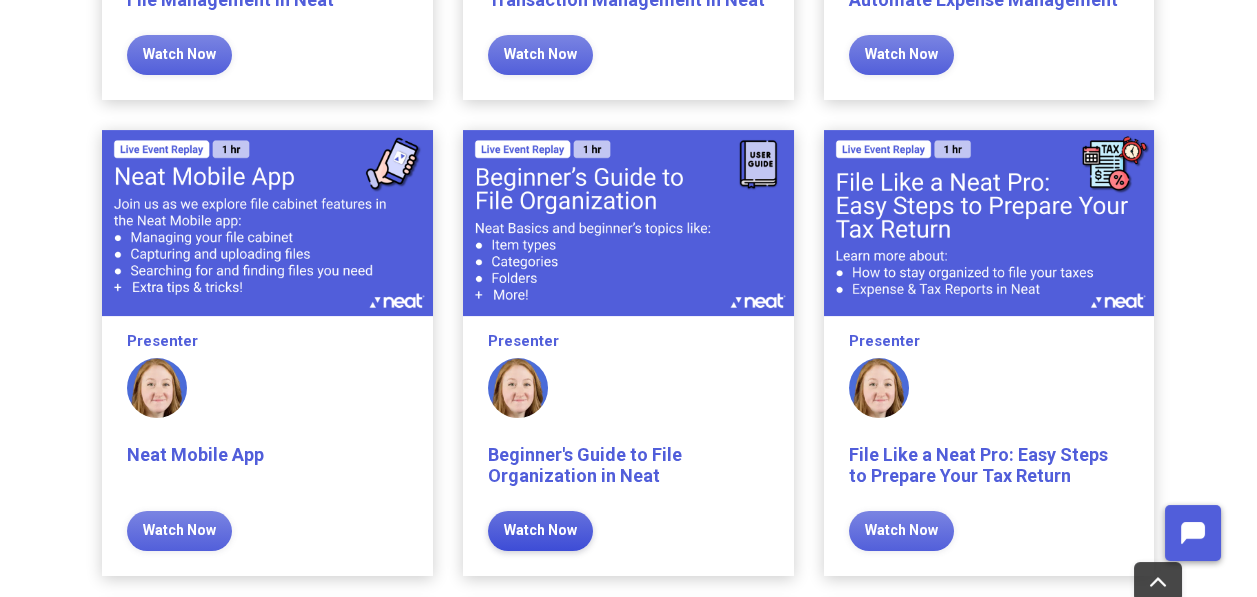 click on "Watch Now" at bounding box center [540, 531] 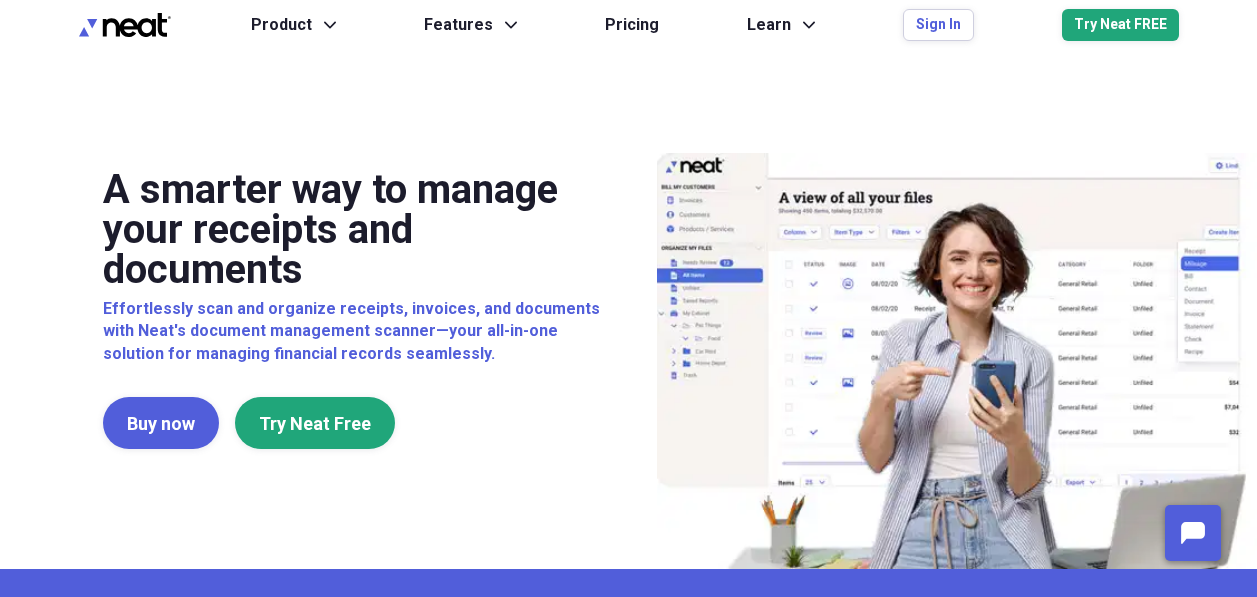scroll, scrollTop: 0, scrollLeft: 0, axis: both 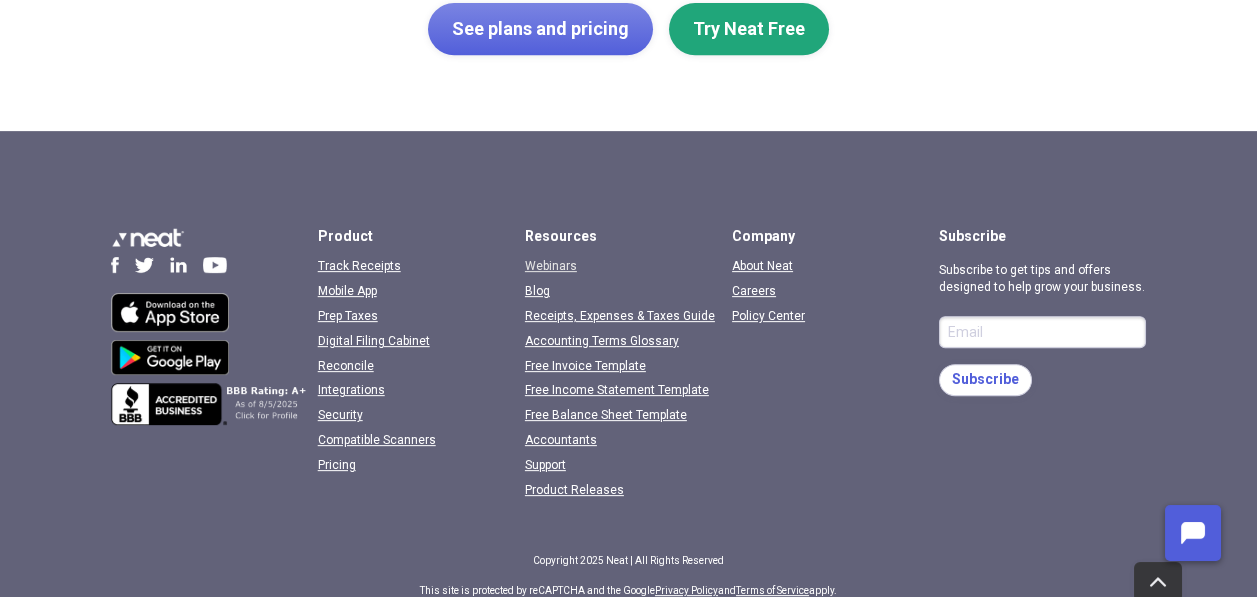 click on "Webinars" at bounding box center (551, 266) 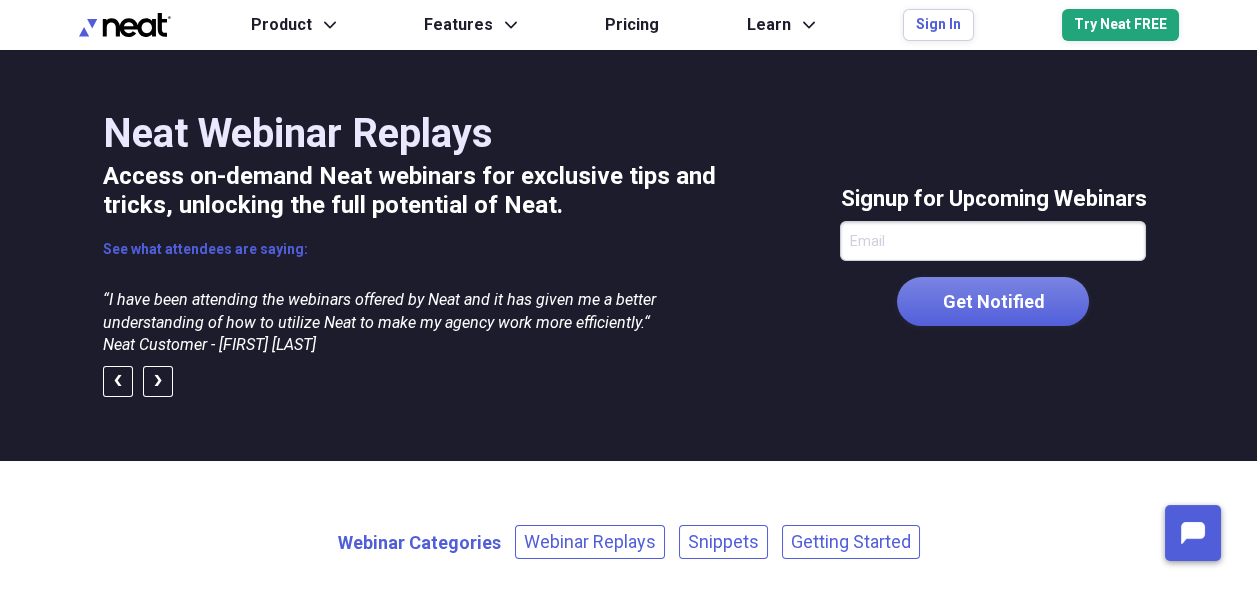 scroll, scrollTop: 400, scrollLeft: 0, axis: vertical 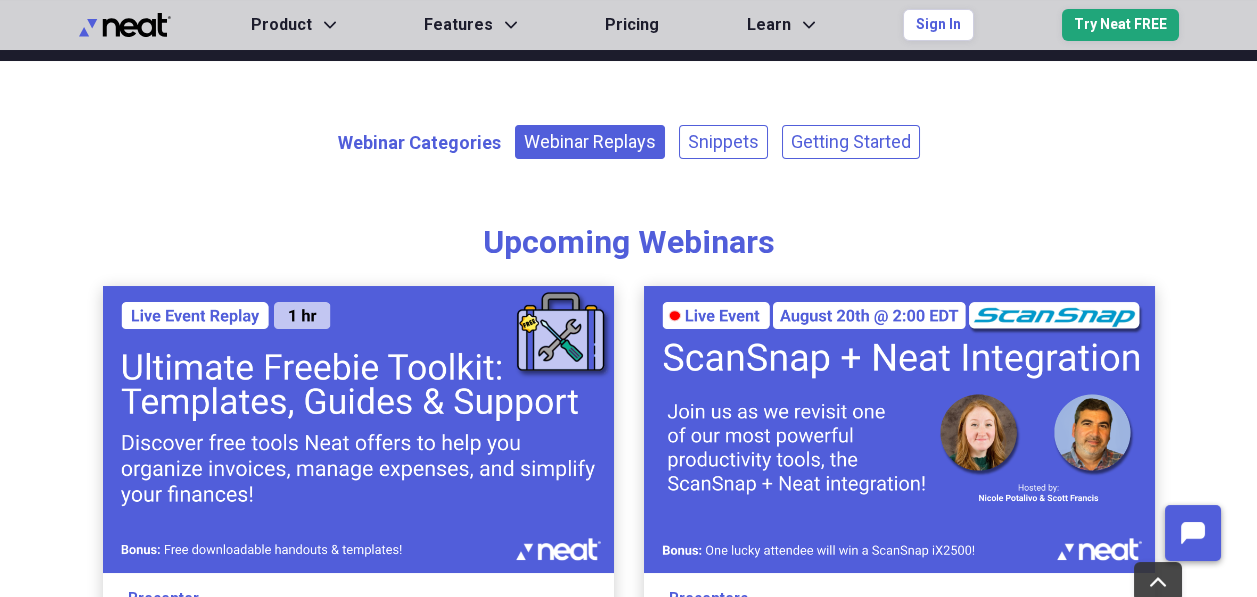 click on "Webinar Replays" at bounding box center [590, 142] 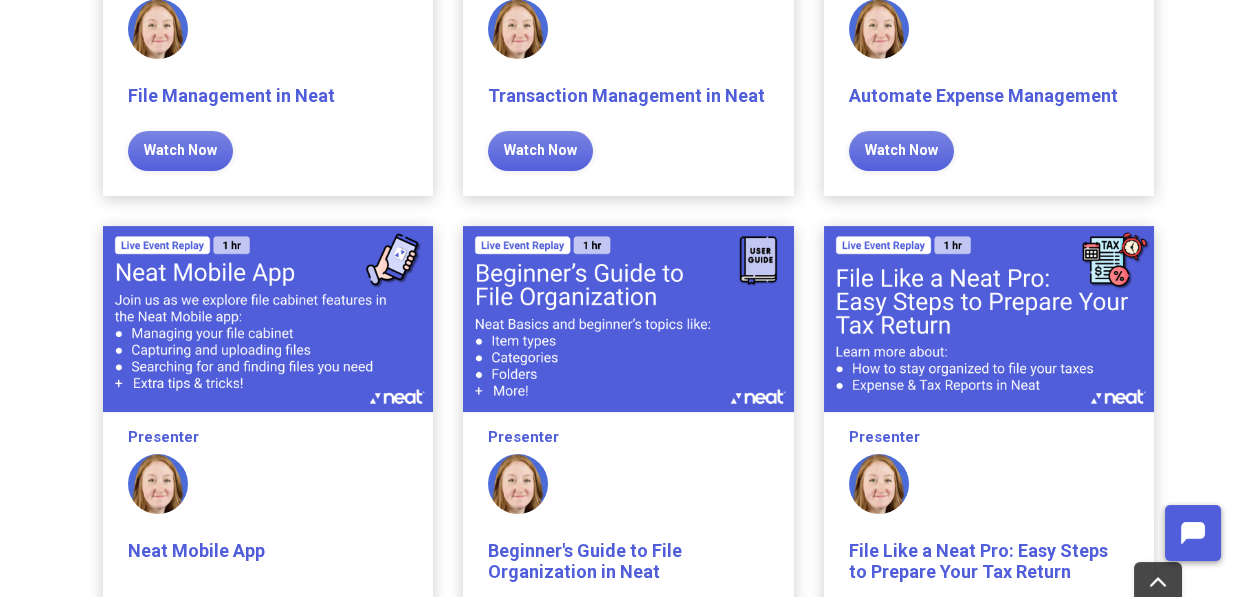 scroll, scrollTop: 2131, scrollLeft: 0, axis: vertical 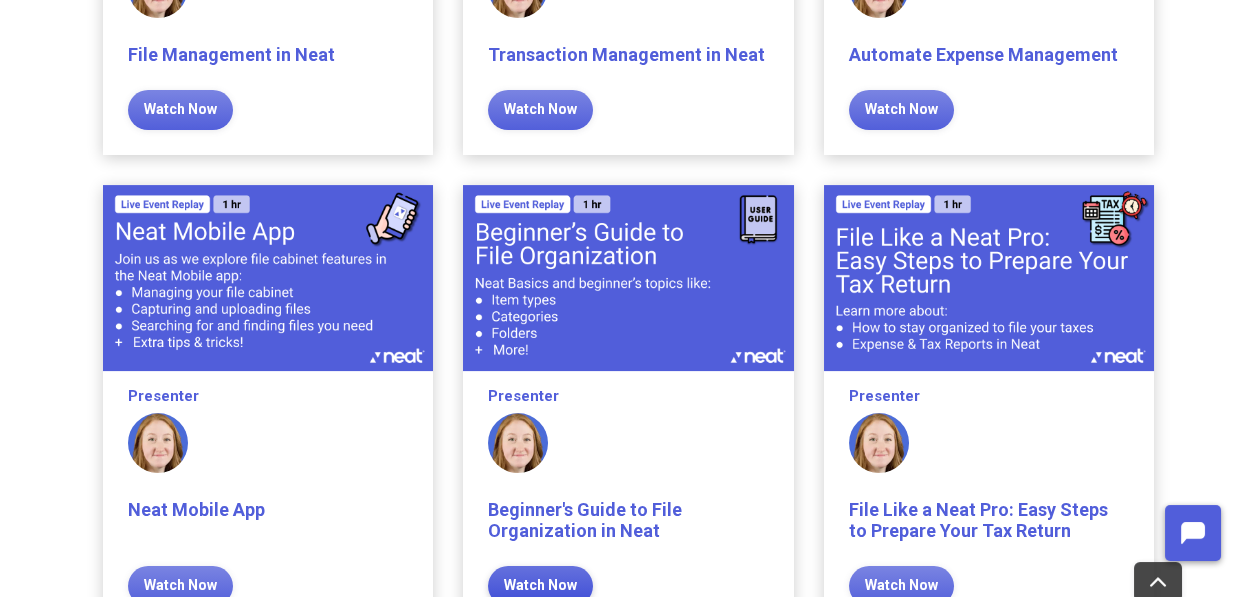 click on "Watch Now" at bounding box center (540, 586) 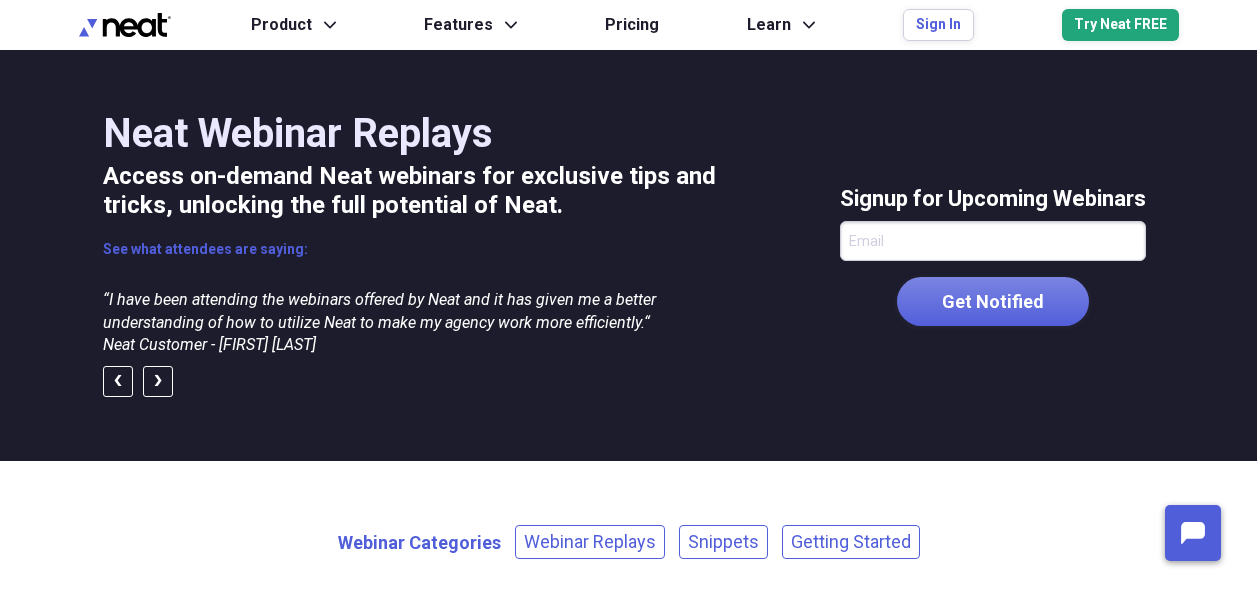 scroll, scrollTop: 0, scrollLeft: 0, axis: both 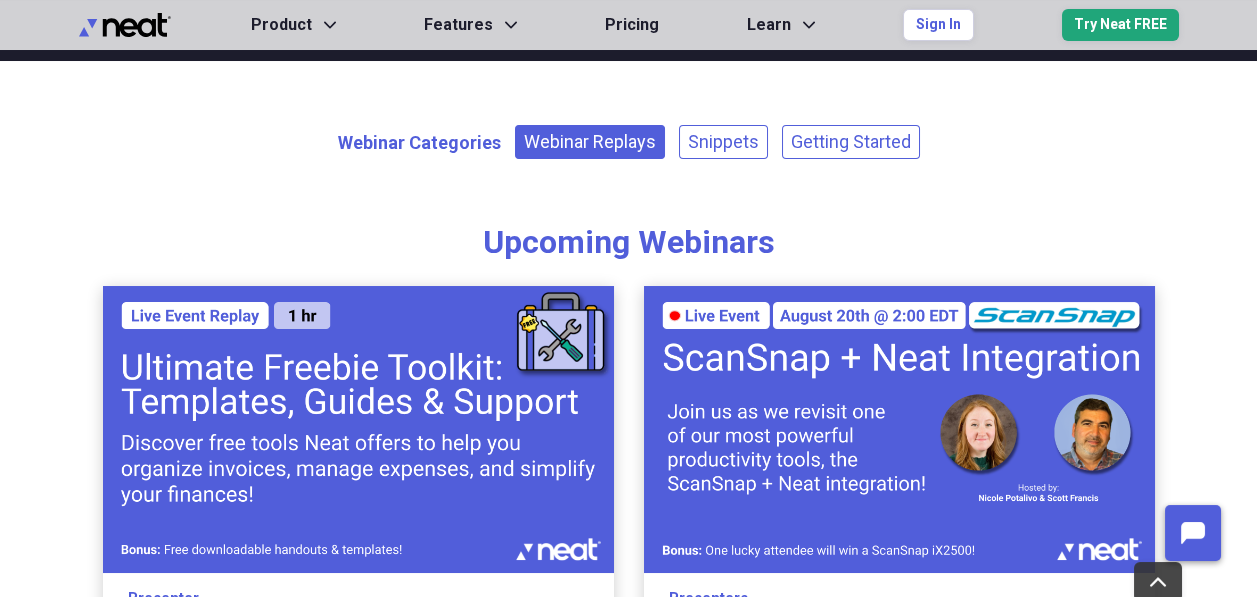 click on "Webinar Replays" at bounding box center [590, 142] 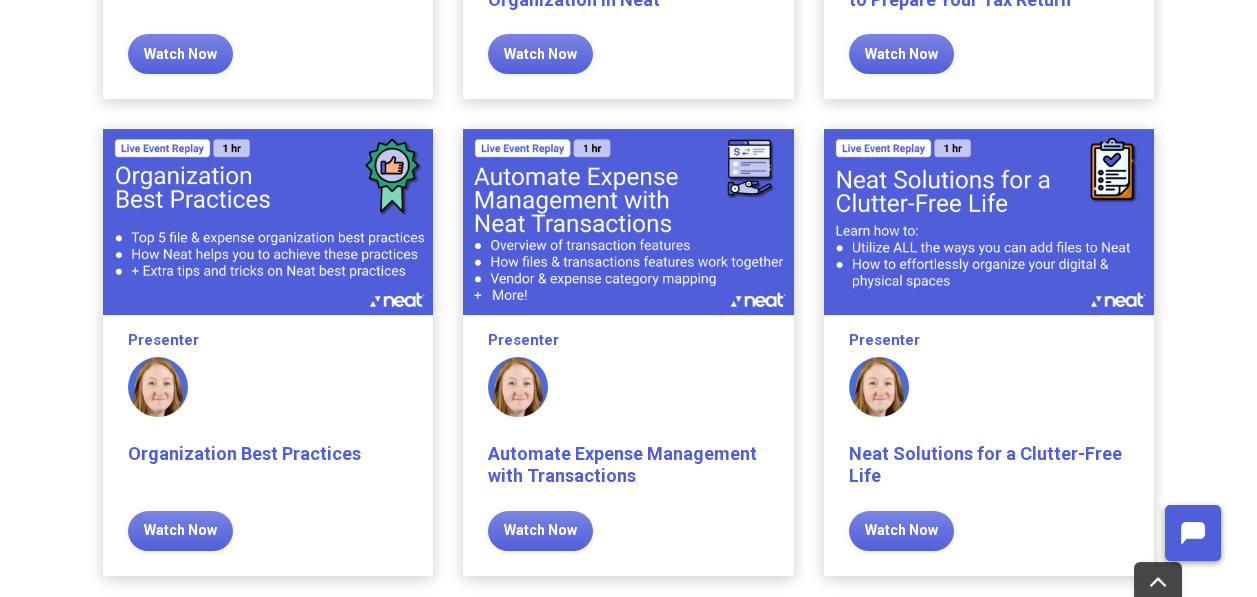 scroll, scrollTop: 2609, scrollLeft: 0, axis: vertical 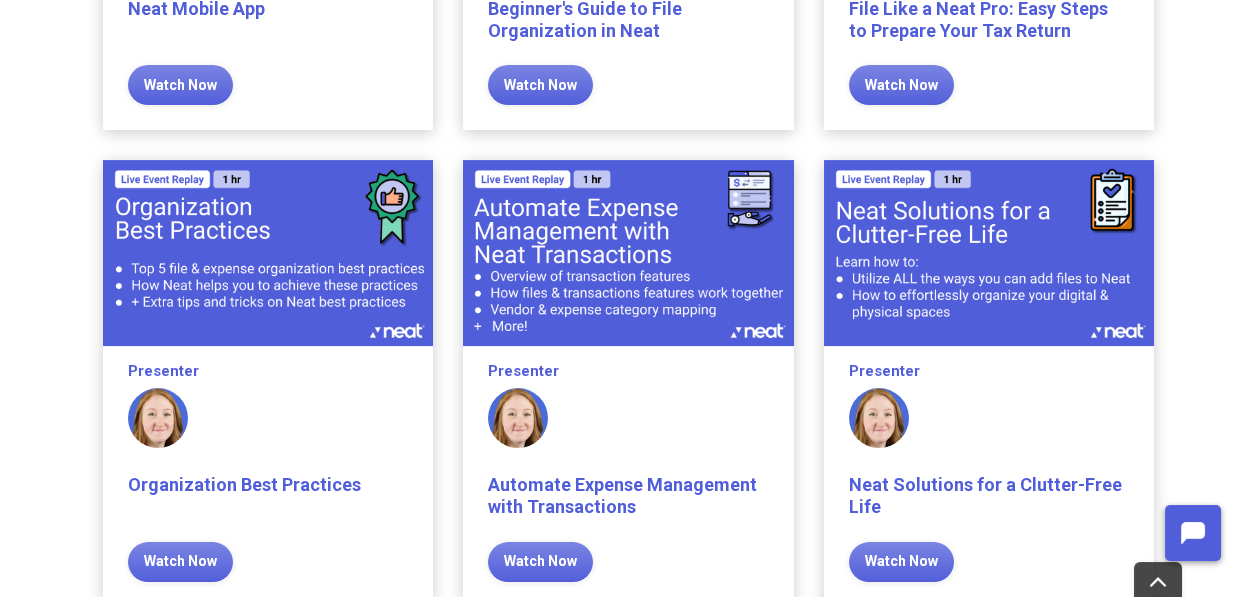 click at bounding box center [989, 253] 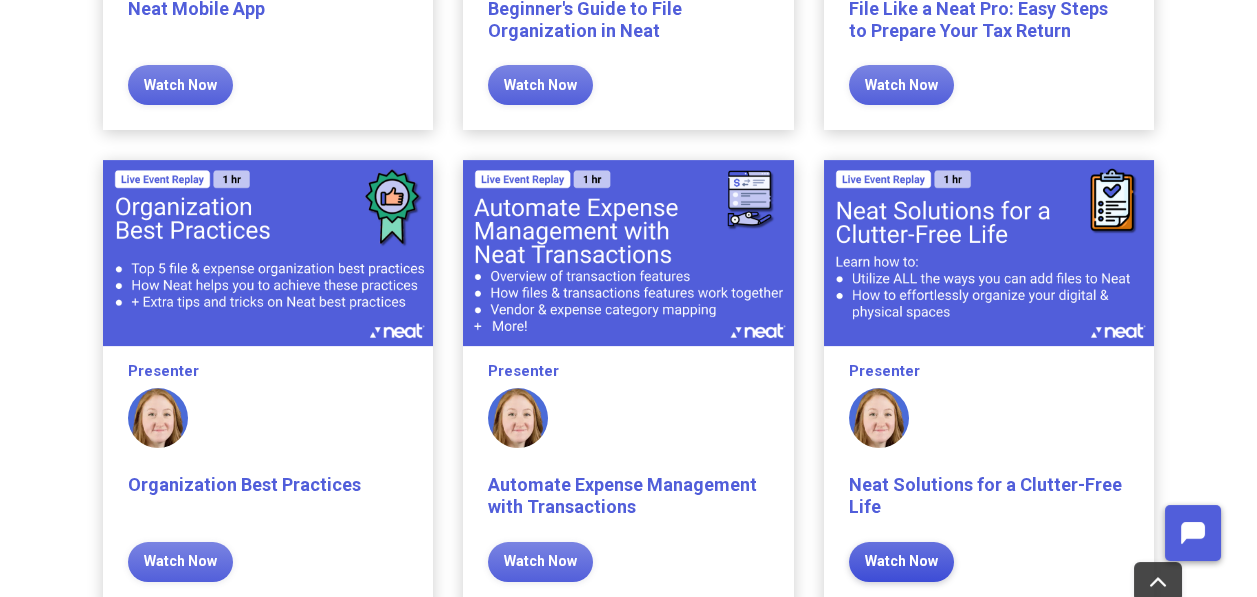 click on "Watch Now" at bounding box center [901, 562] 